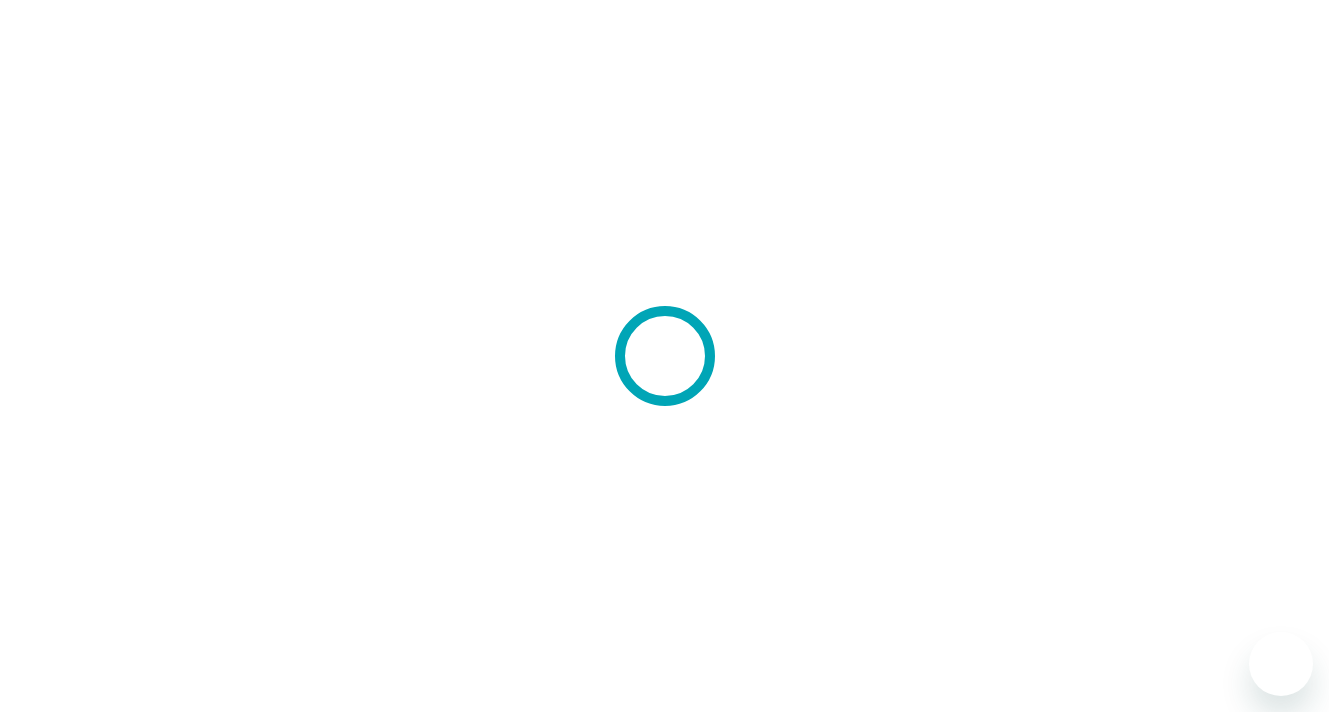 scroll, scrollTop: 0, scrollLeft: 0, axis: both 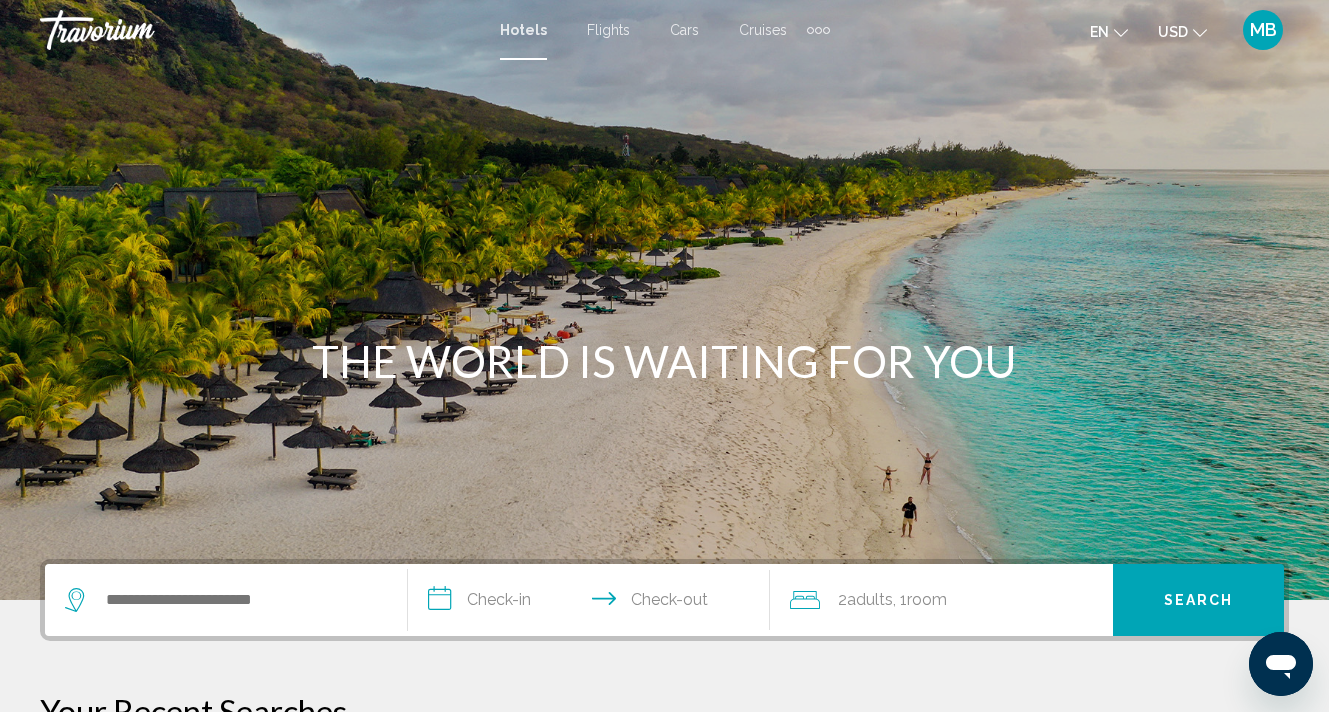 click on "MB" at bounding box center (1263, 30) 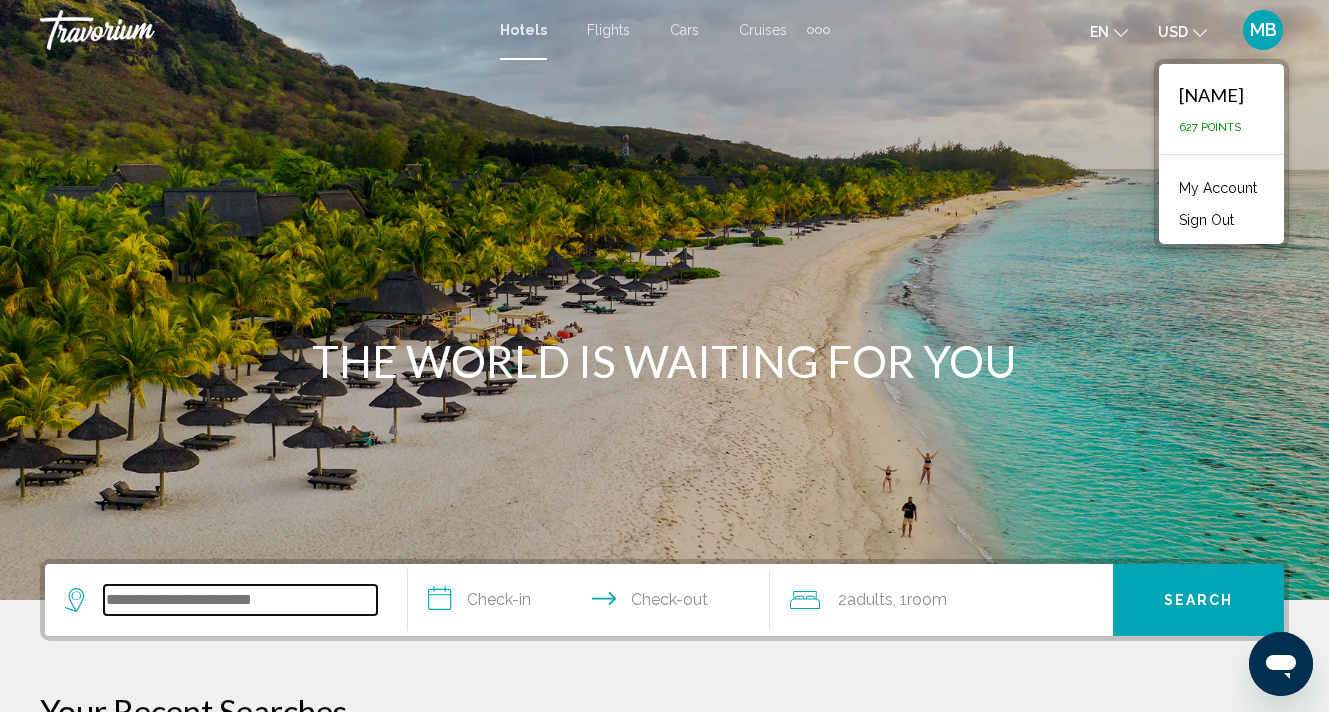 click at bounding box center [240, 600] 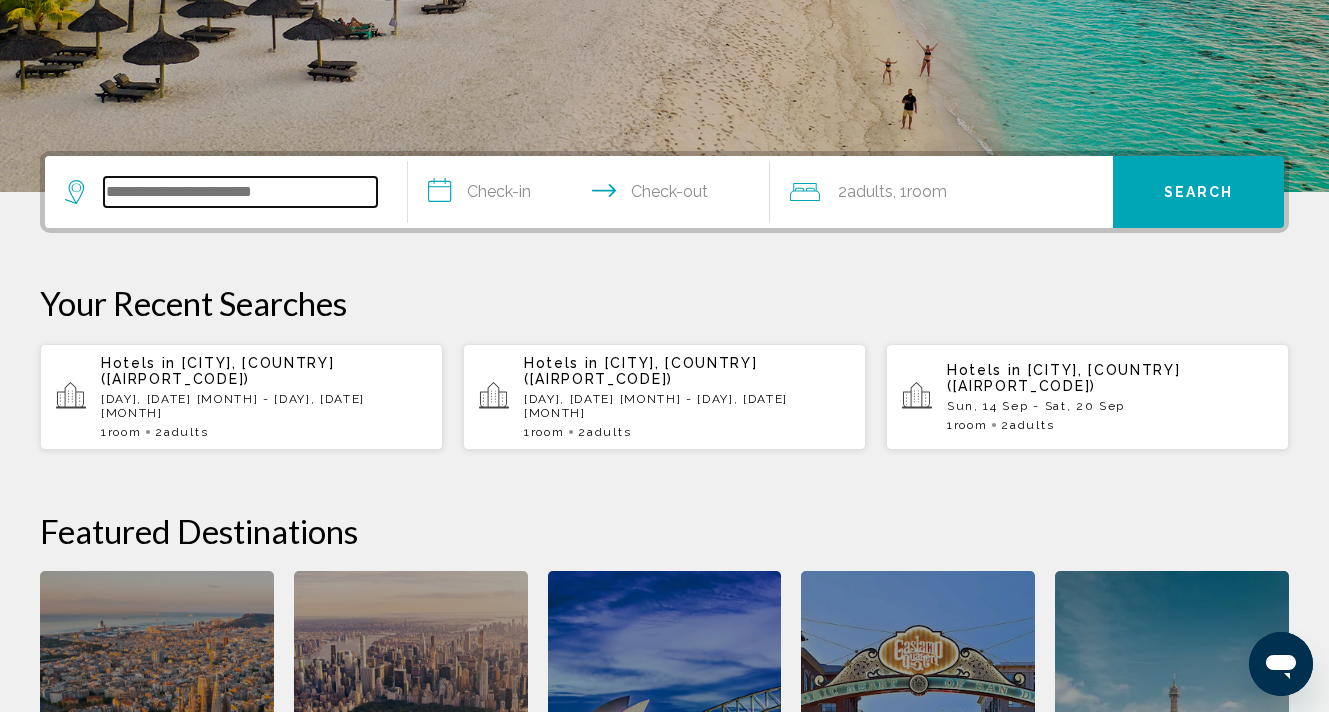 scroll, scrollTop: 494, scrollLeft: 0, axis: vertical 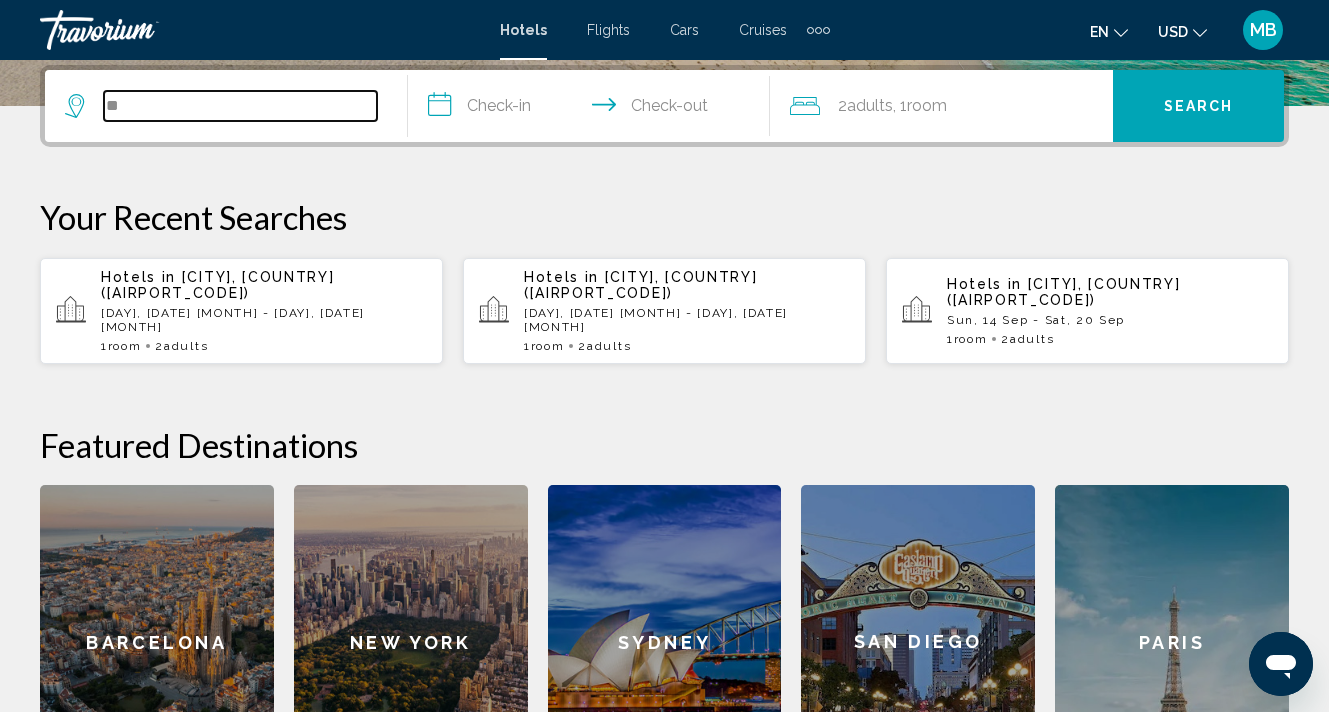 type on "*" 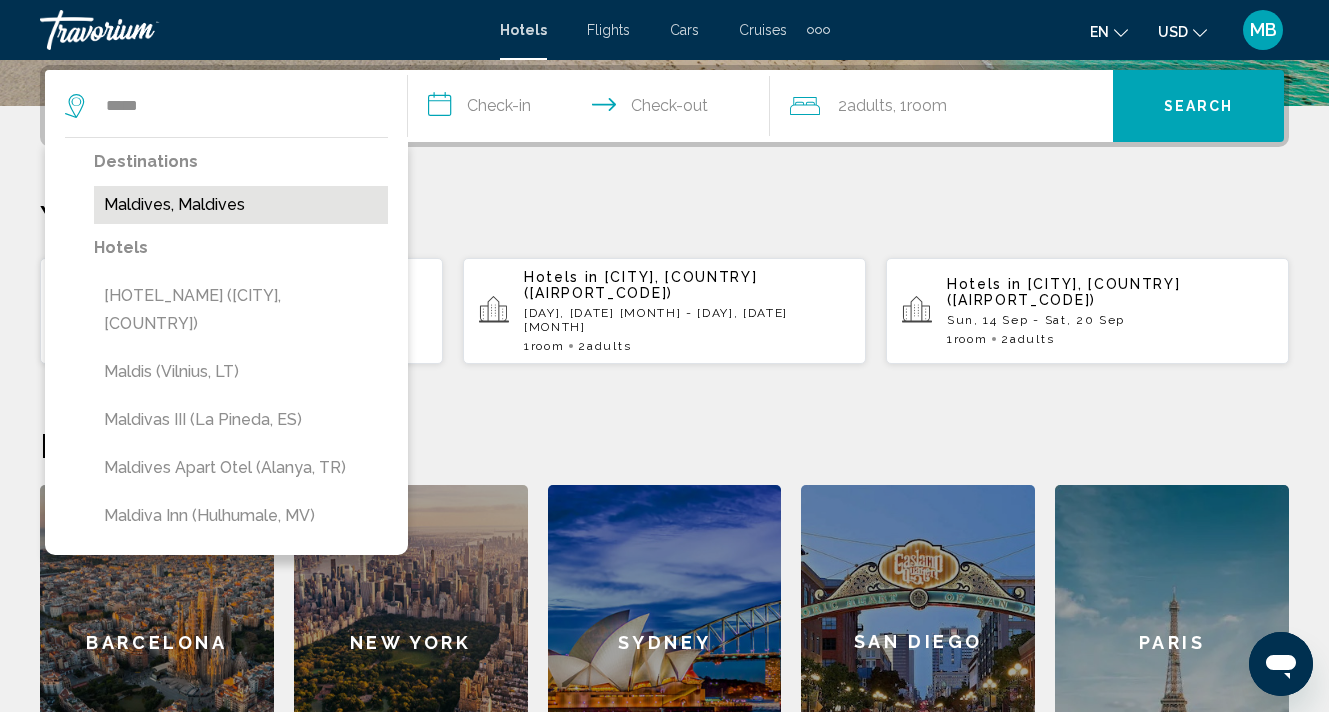 click on "Maldives, Maldives" at bounding box center [241, 205] 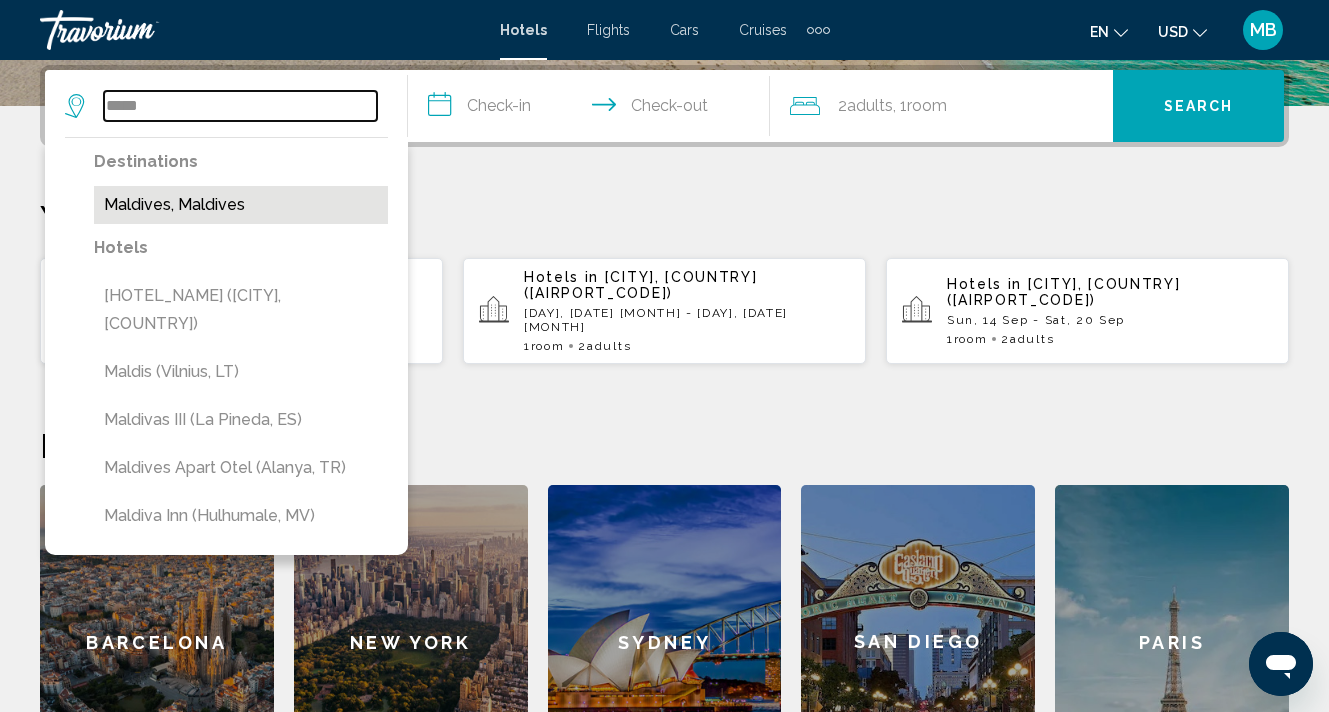 type on "**********" 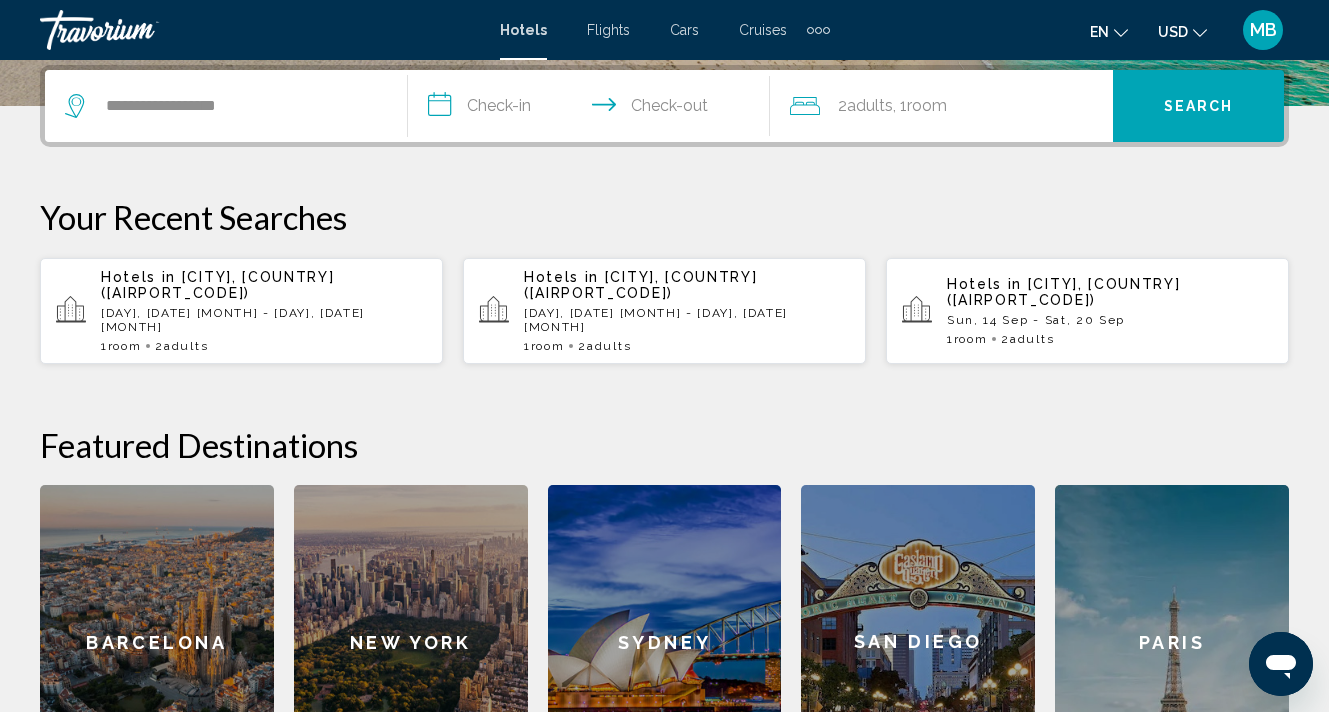 click on "**********" at bounding box center (593, 109) 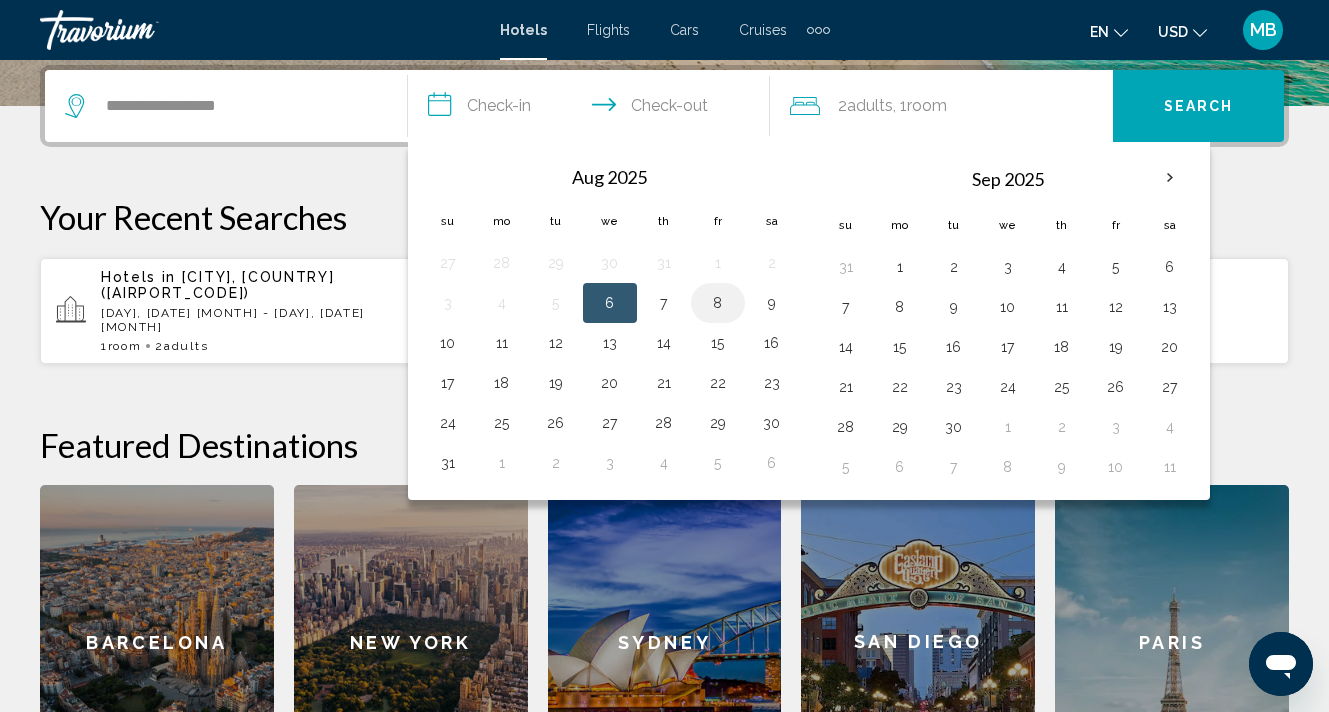 click on "8" at bounding box center [718, 303] 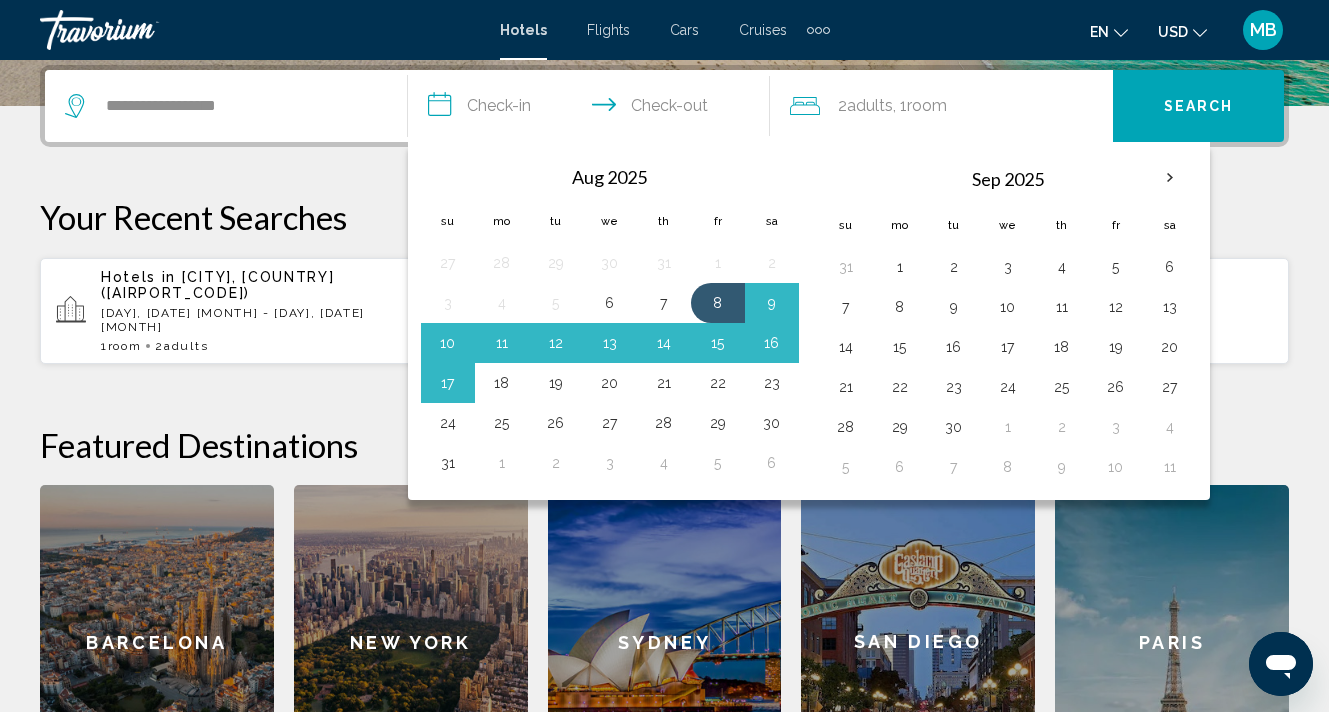 click on "18" at bounding box center (502, 383) 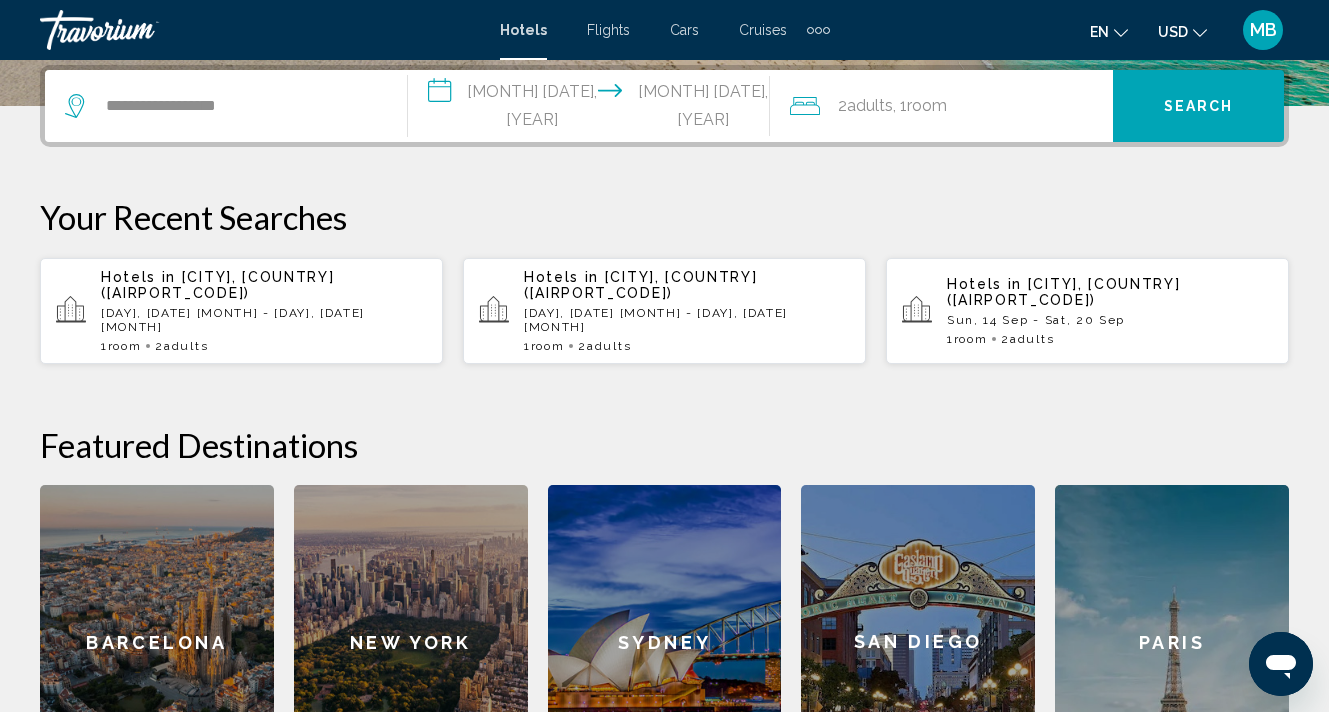 click on "Search" at bounding box center (1199, 107) 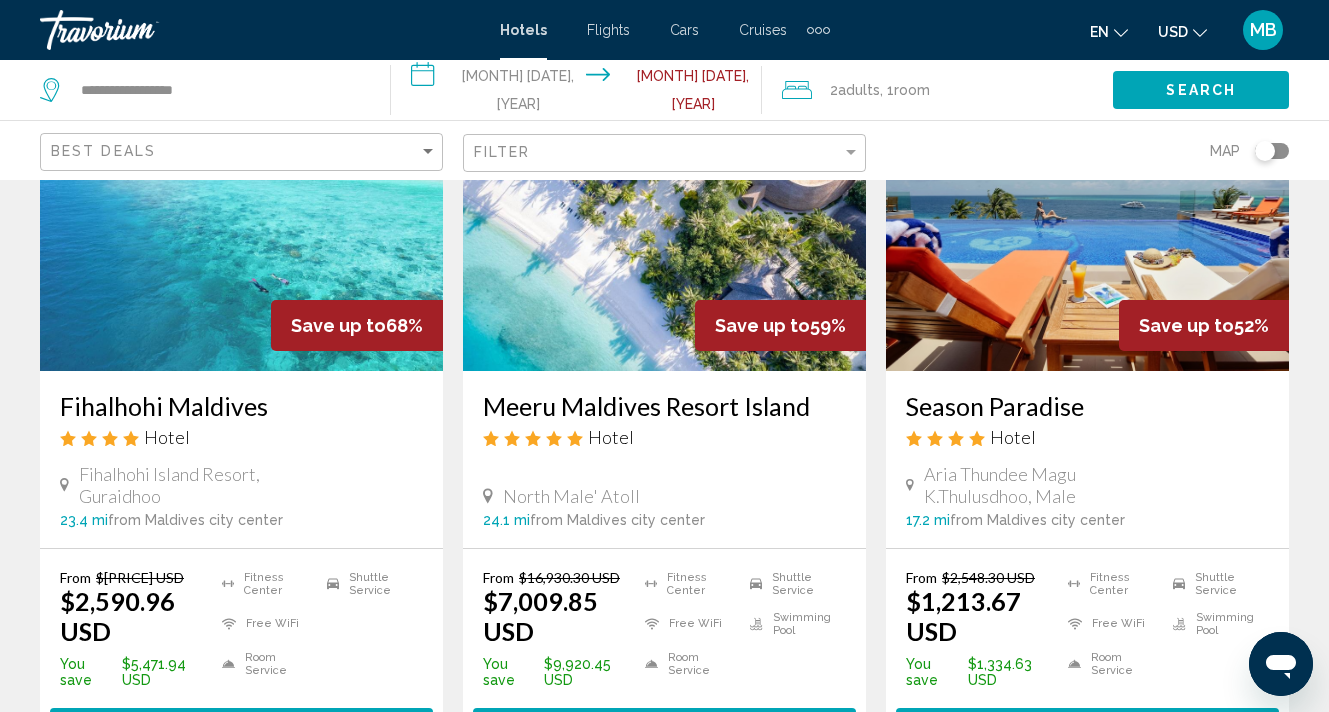 scroll, scrollTop: 984, scrollLeft: 0, axis: vertical 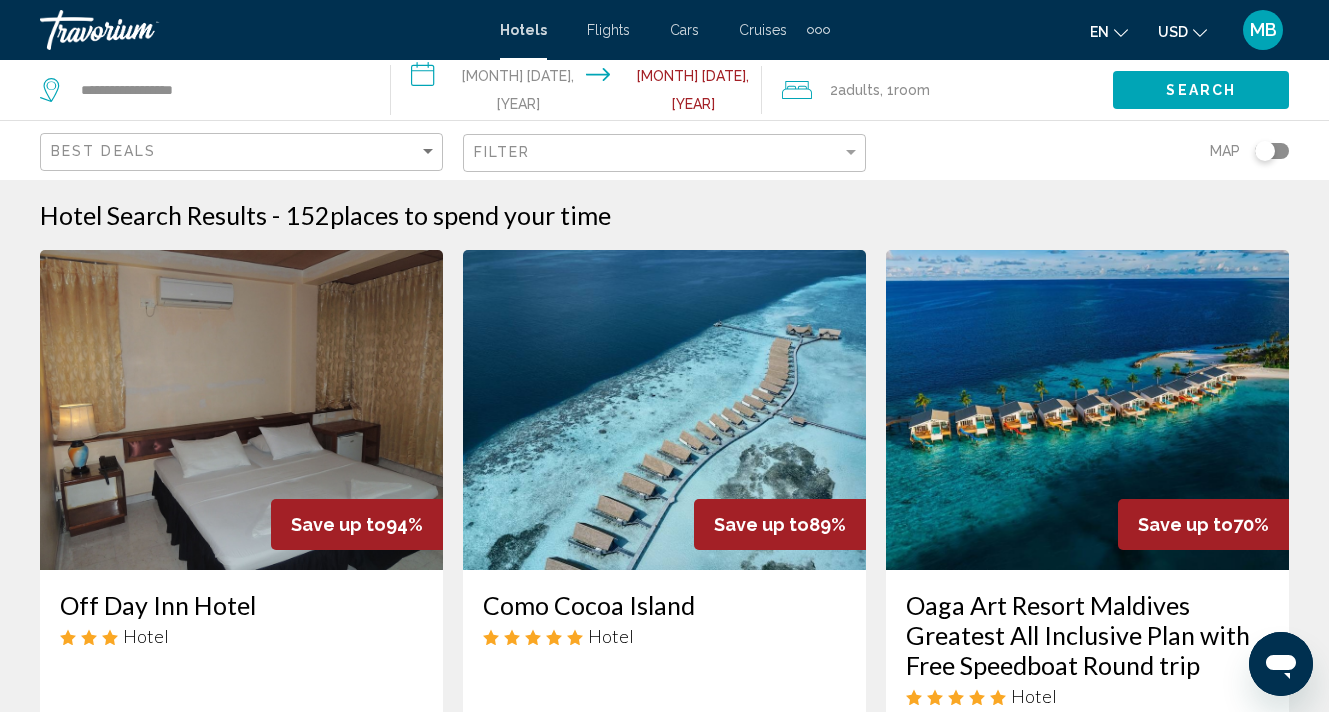click at bounding box center [664, 410] 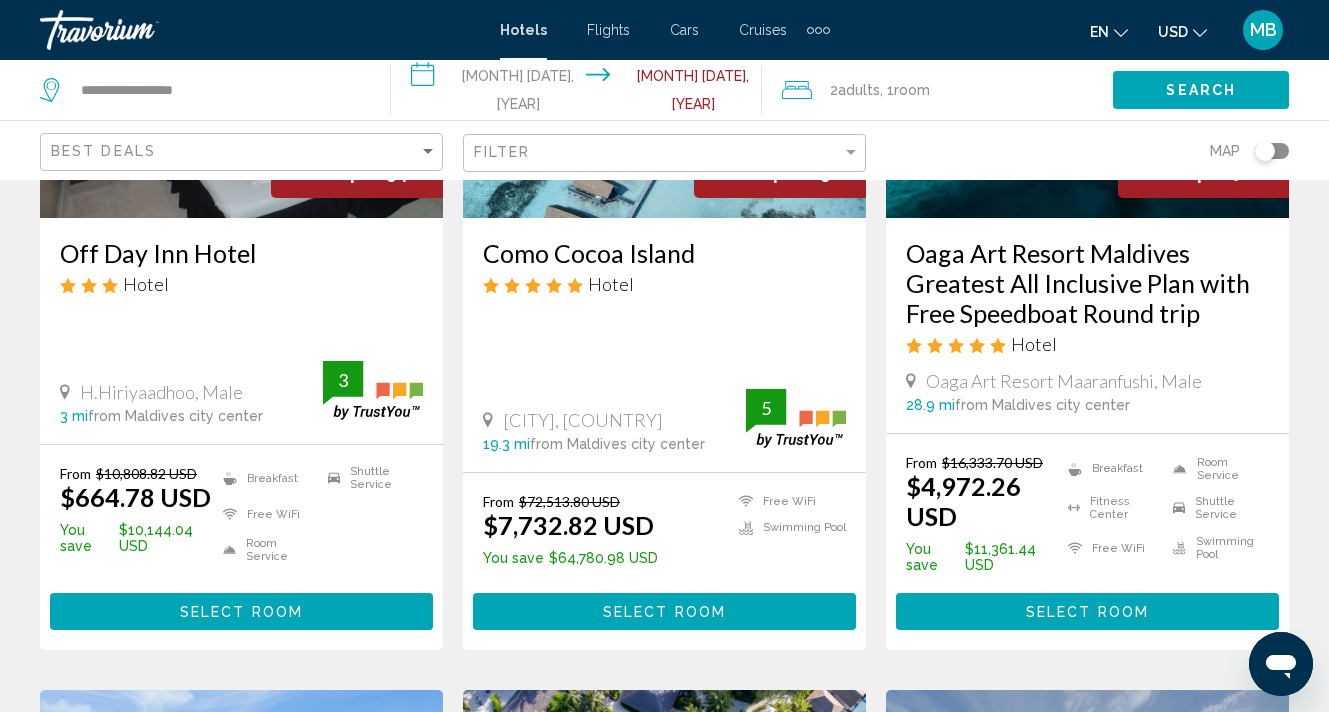 scroll, scrollTop: 363, scrollLeft: 0, axis: vertical 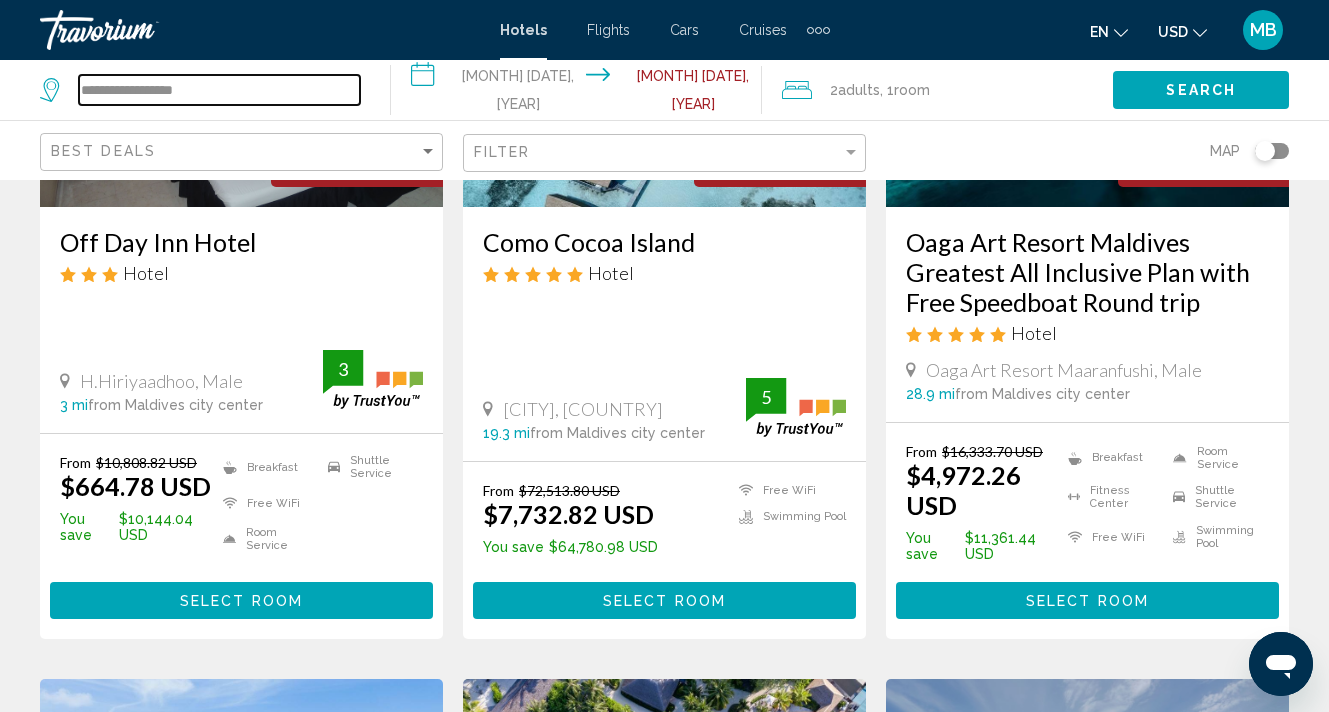 click on "**********" at bounding box center [219, 90] 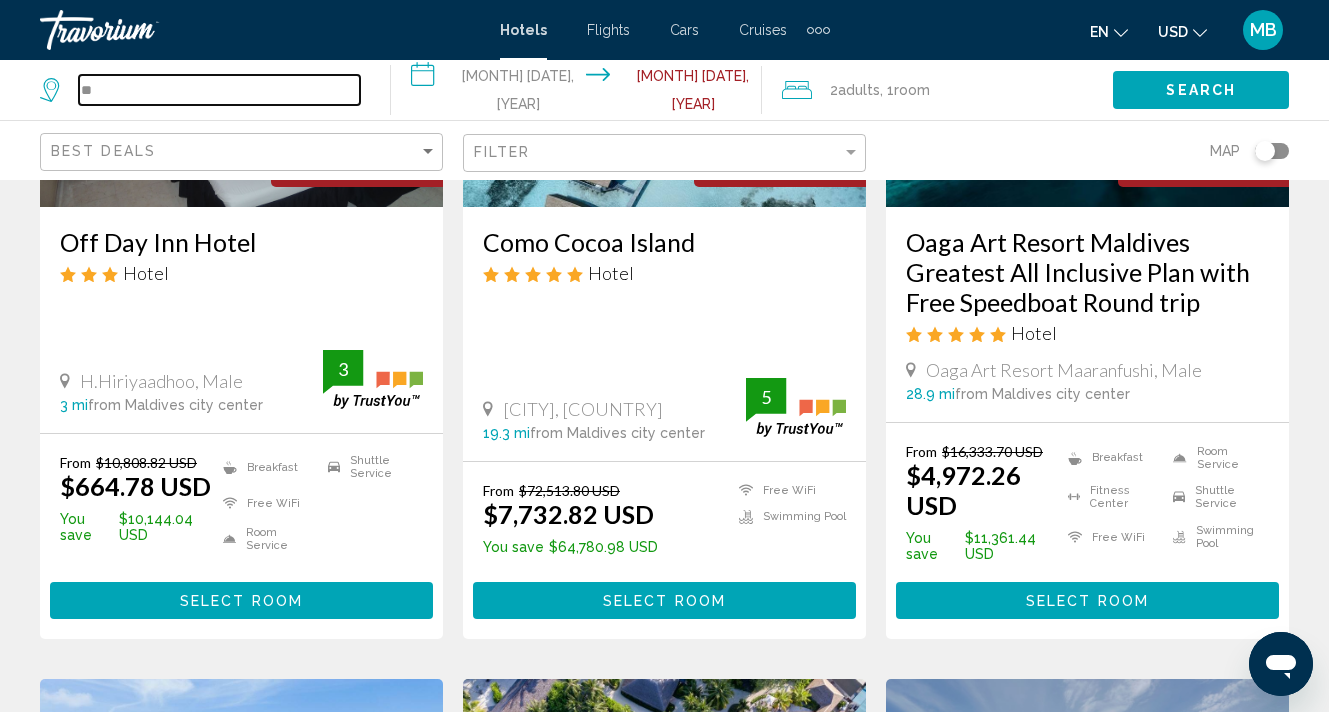 type on "*" 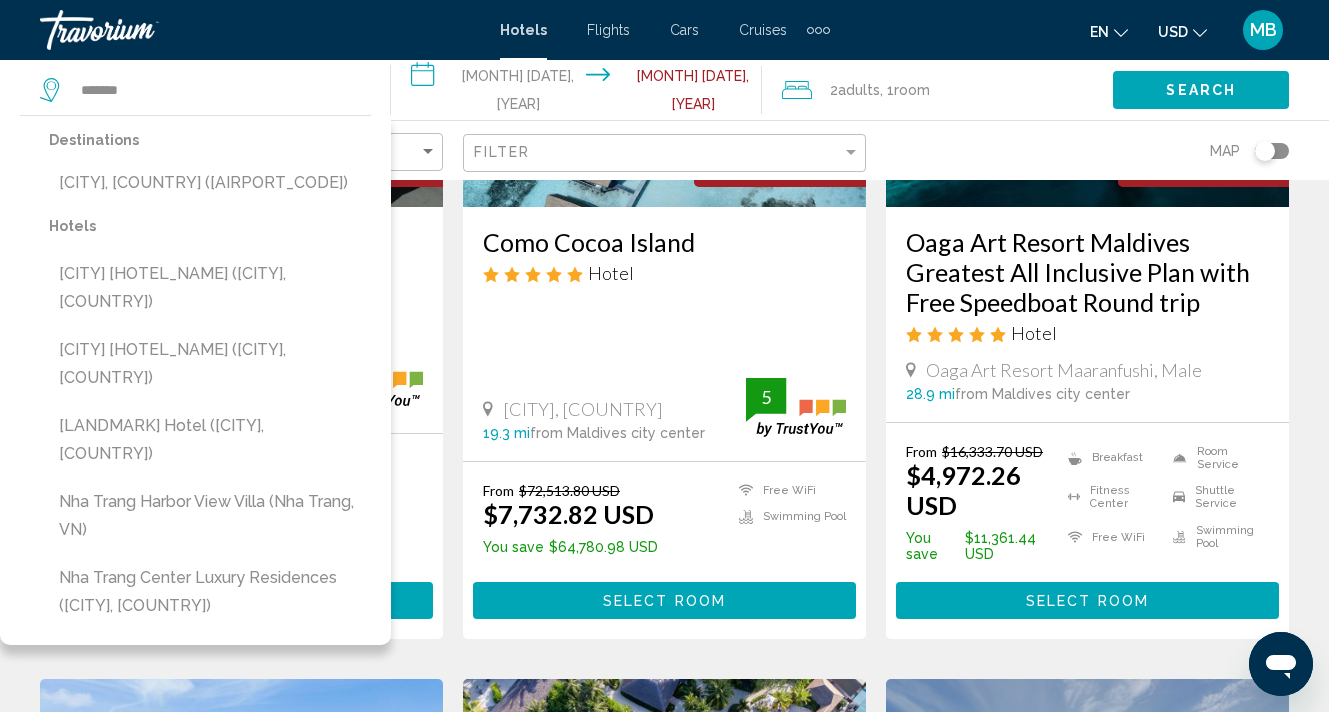 click on "[CITY], [COUNTRY] ([AIRPORT_CODE])" at bounding box center [210, 183] 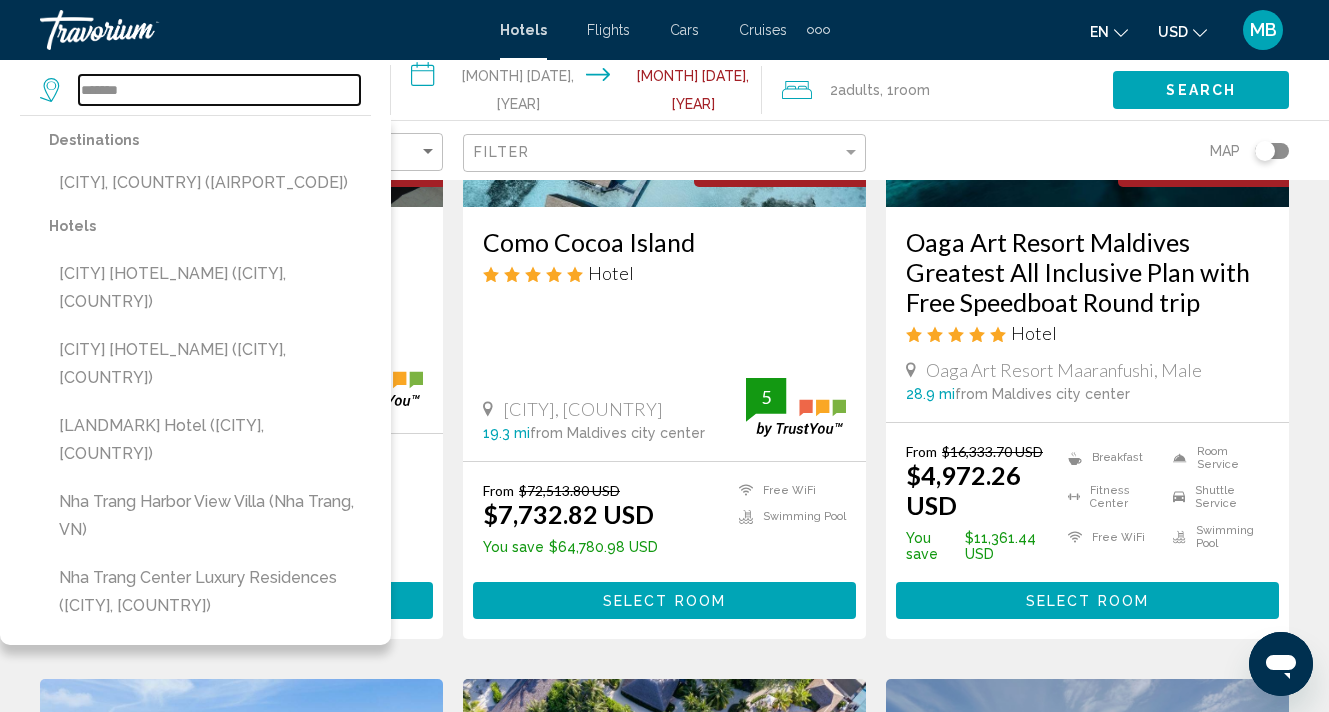 type on "**********" 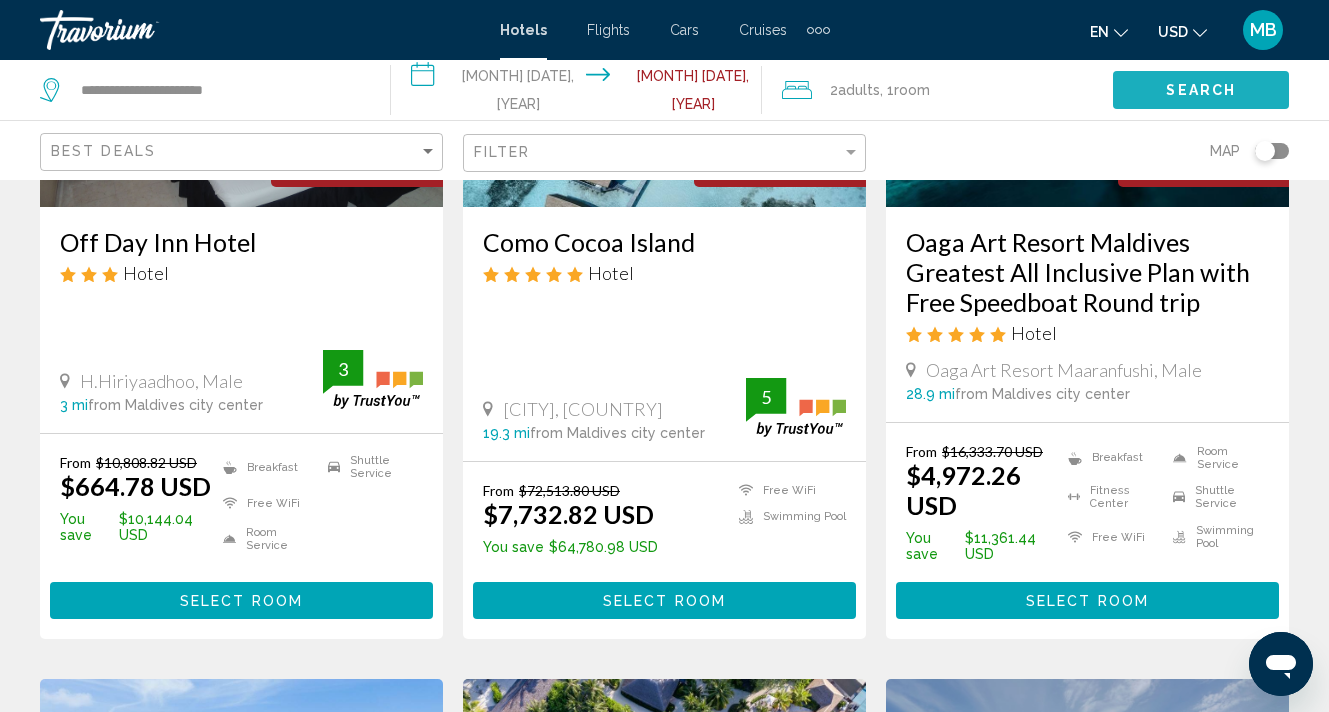 click on "Search" 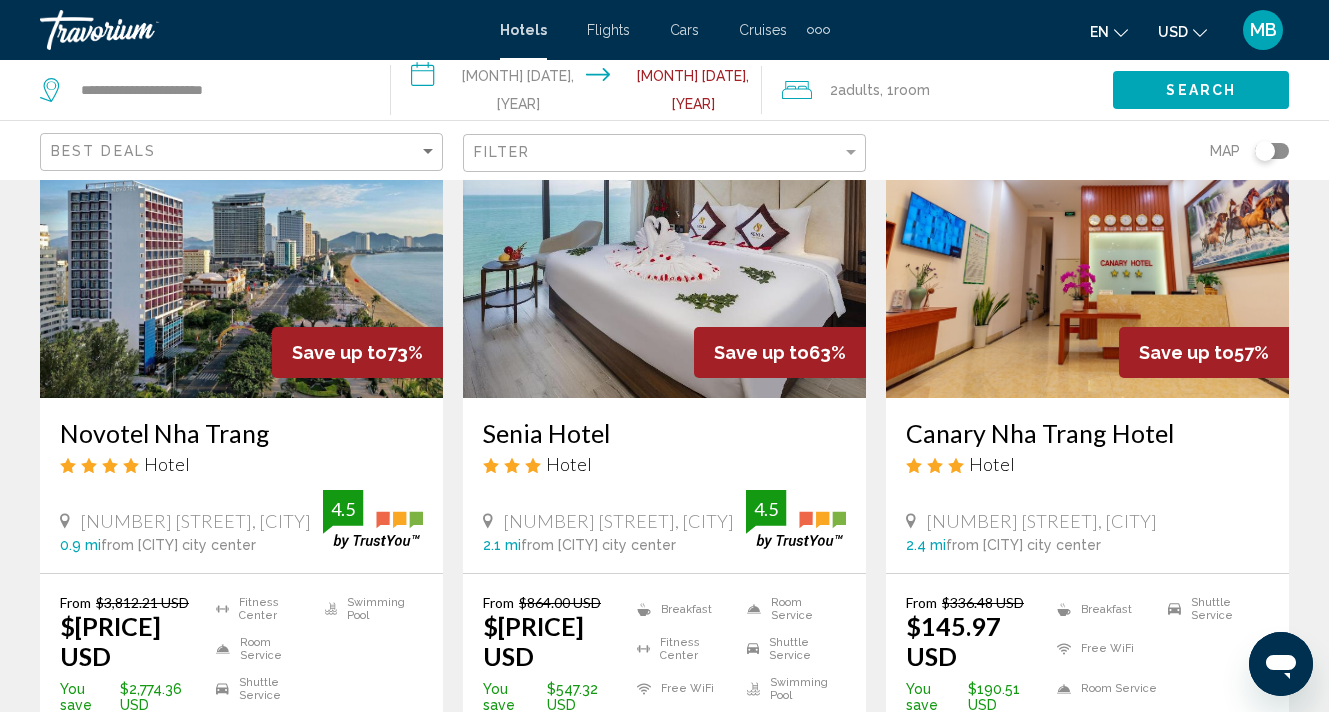 scroll, scrollTop: 173, scrollLeft: 0, axis: vertical 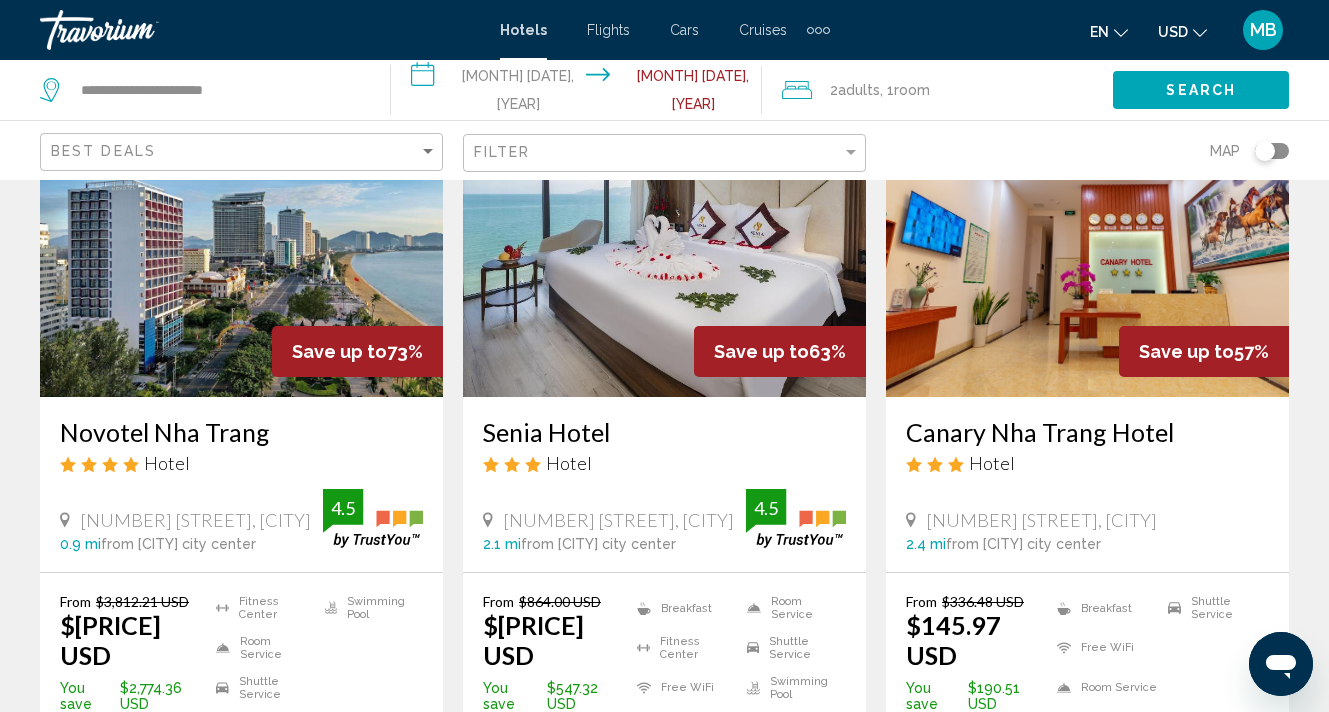 click at bounding box center [1087, 237] 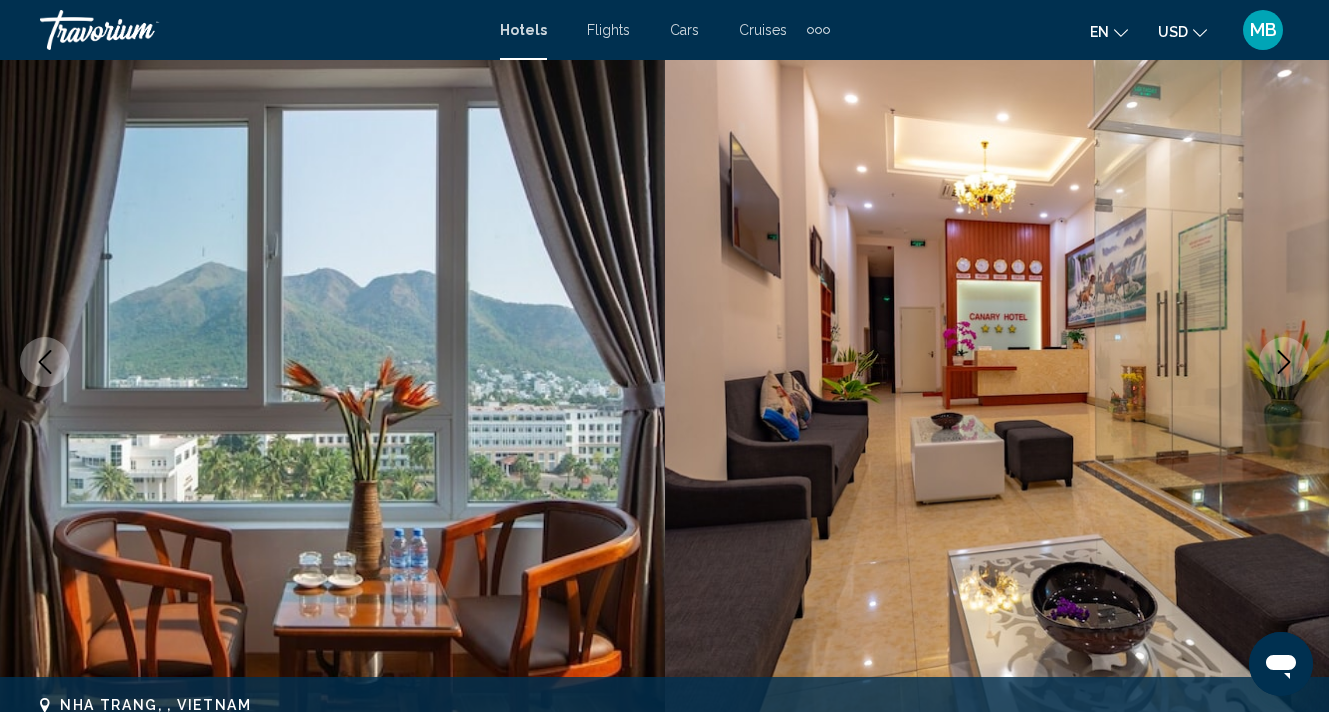 scroll, scrollTop: 0, scrollLeft: 0, axis: both 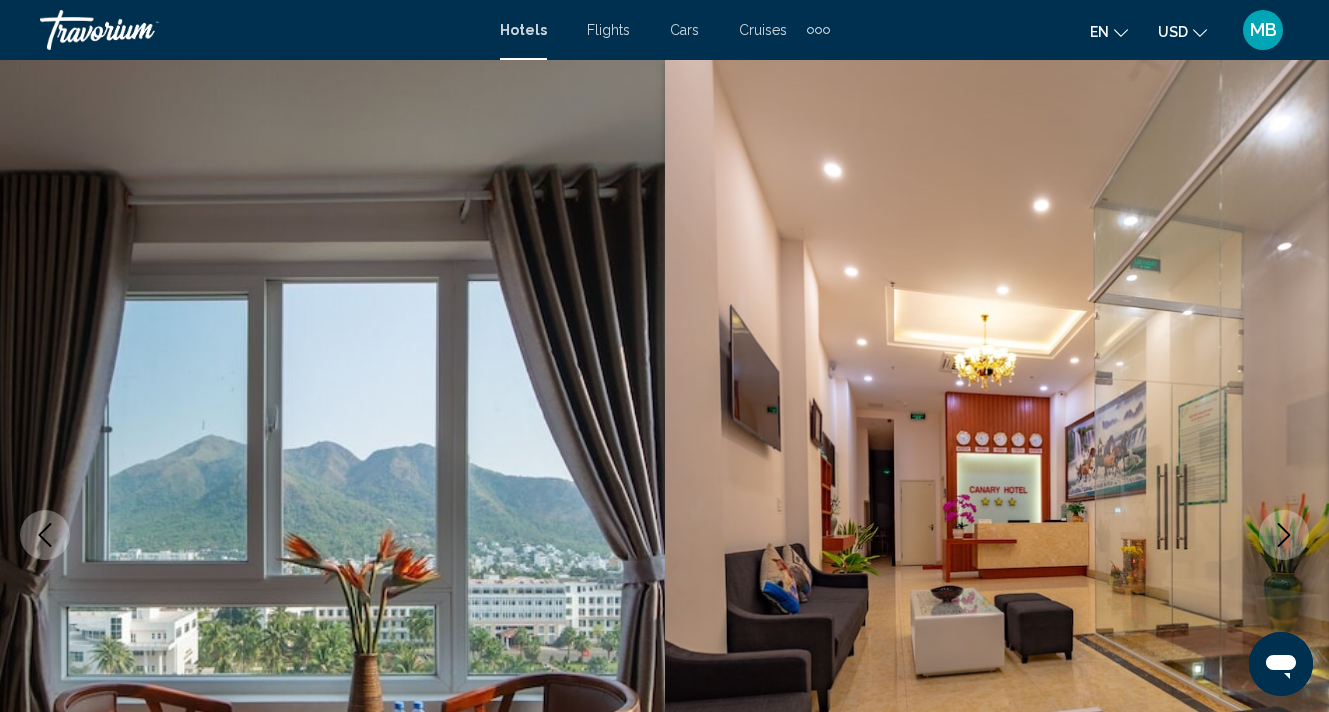 click 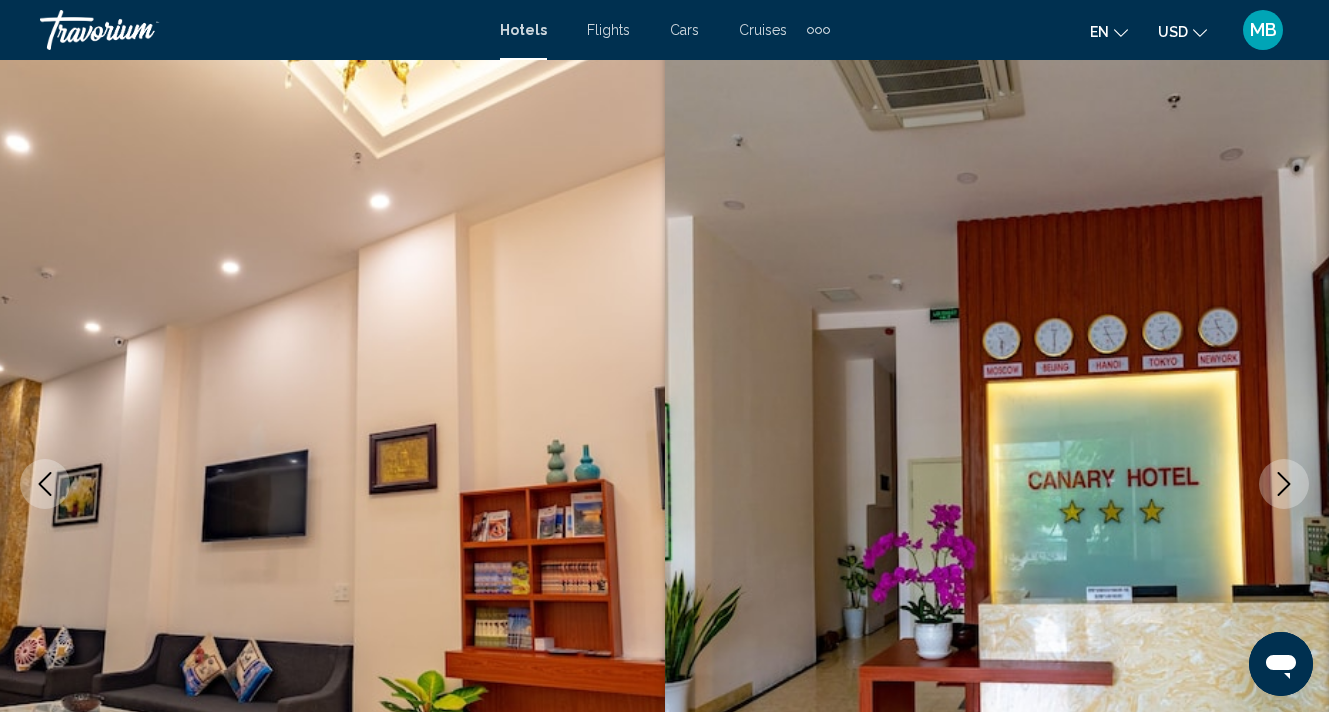 scroll, scrollTop: 81, scrollLeft: 0, axis: vertical 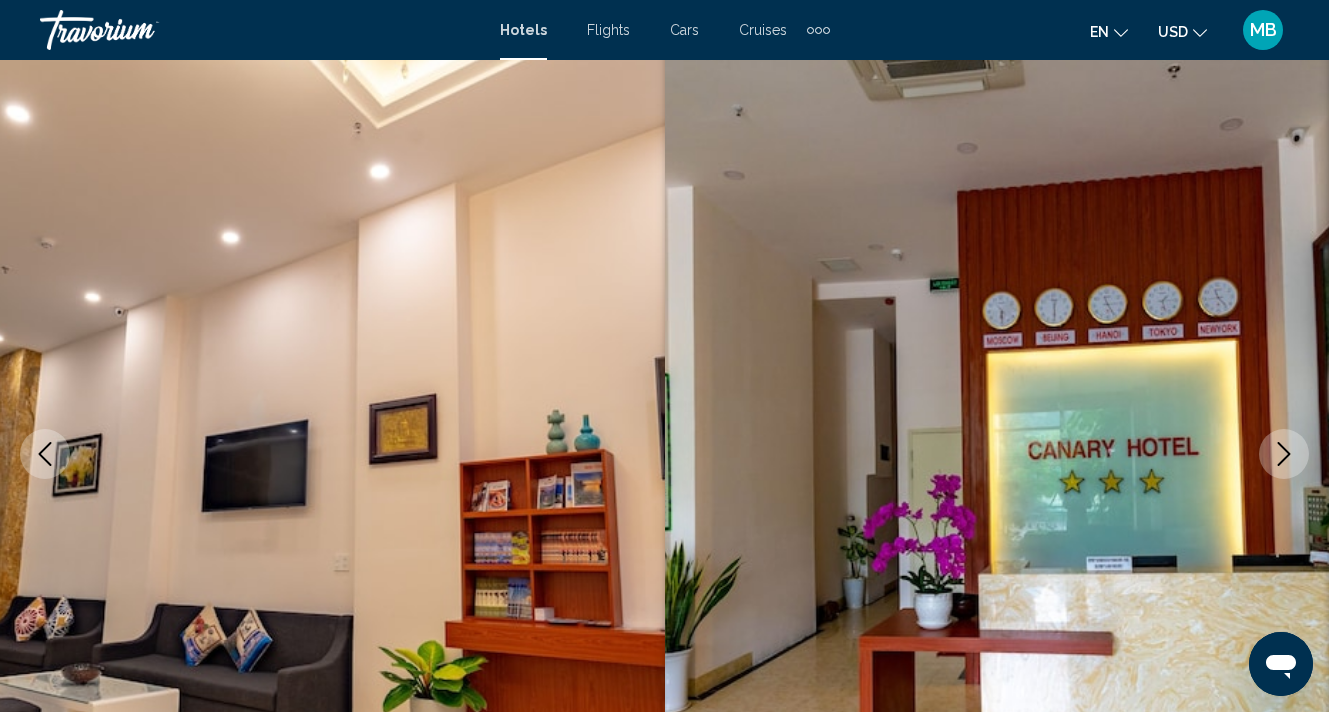 click 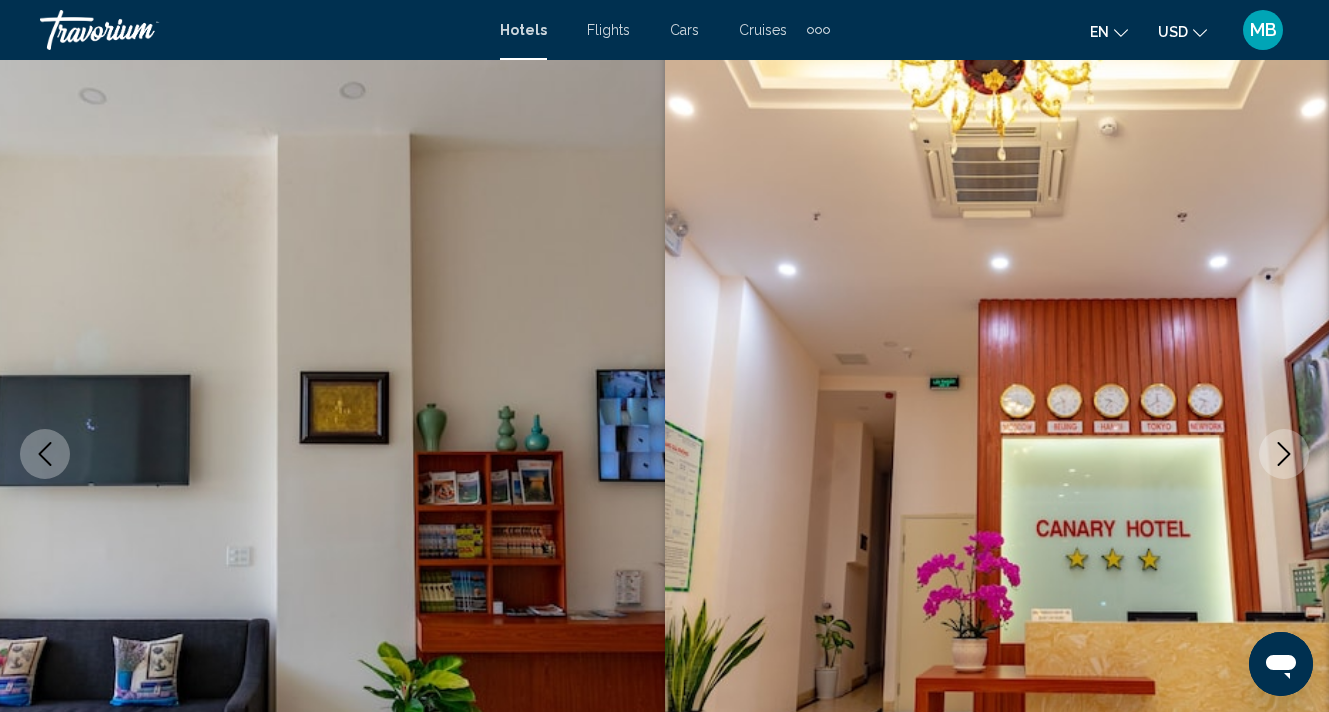 click 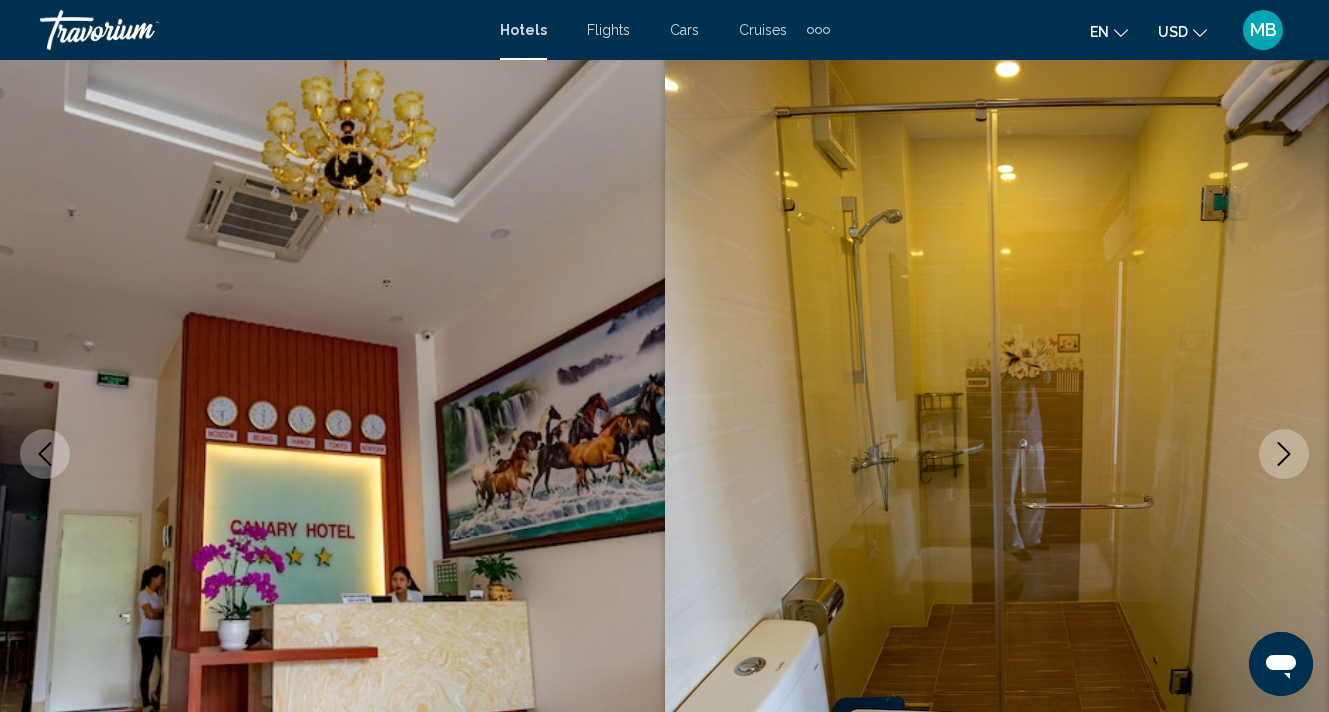 click 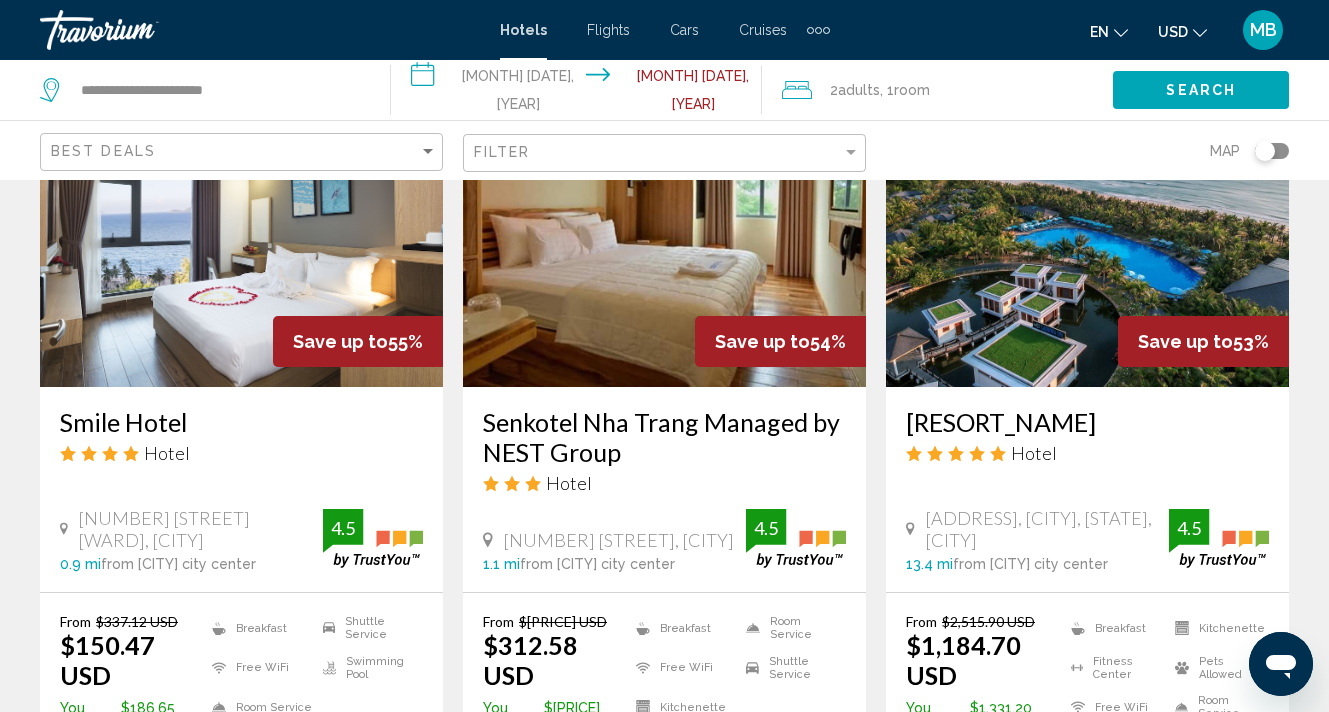 scroll, scrollTop: 935, scrollLeft: 0, axis: vertical 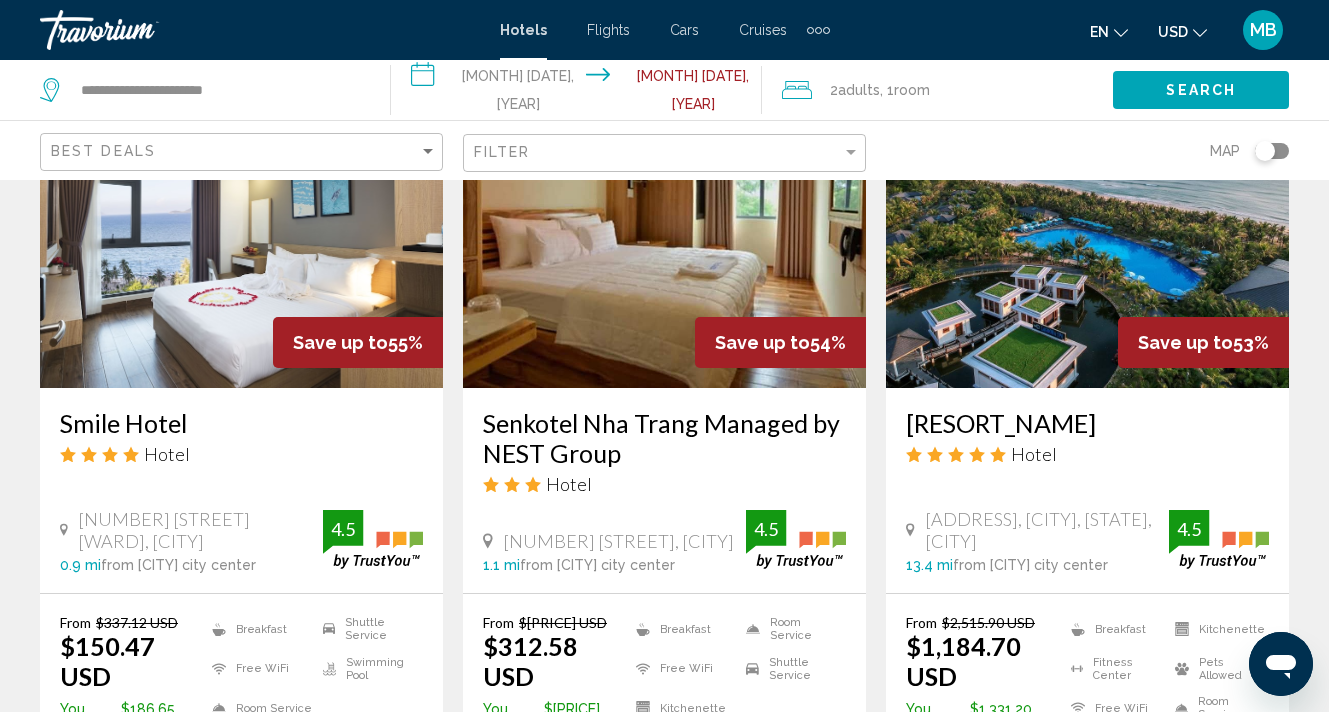 click at bounding box center [241, 228] 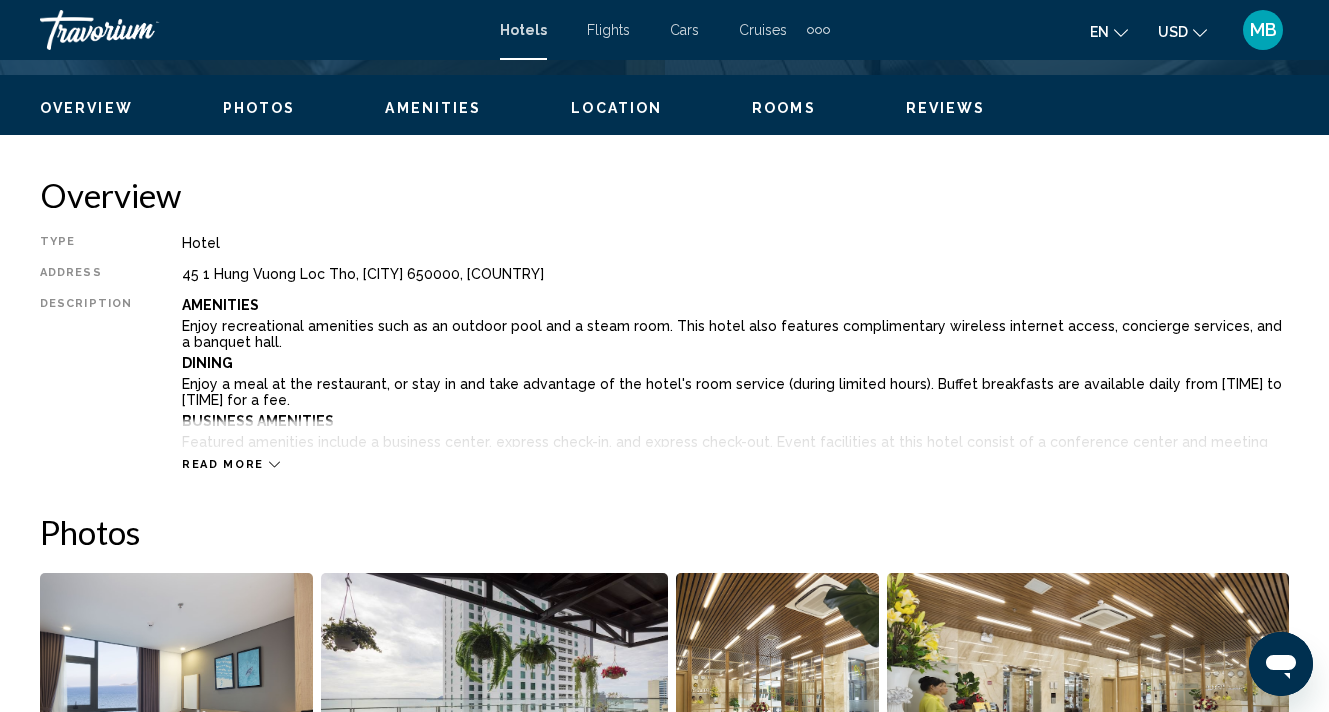 scroll, scrollTop: 0, scrollLeft: 0, axis: both 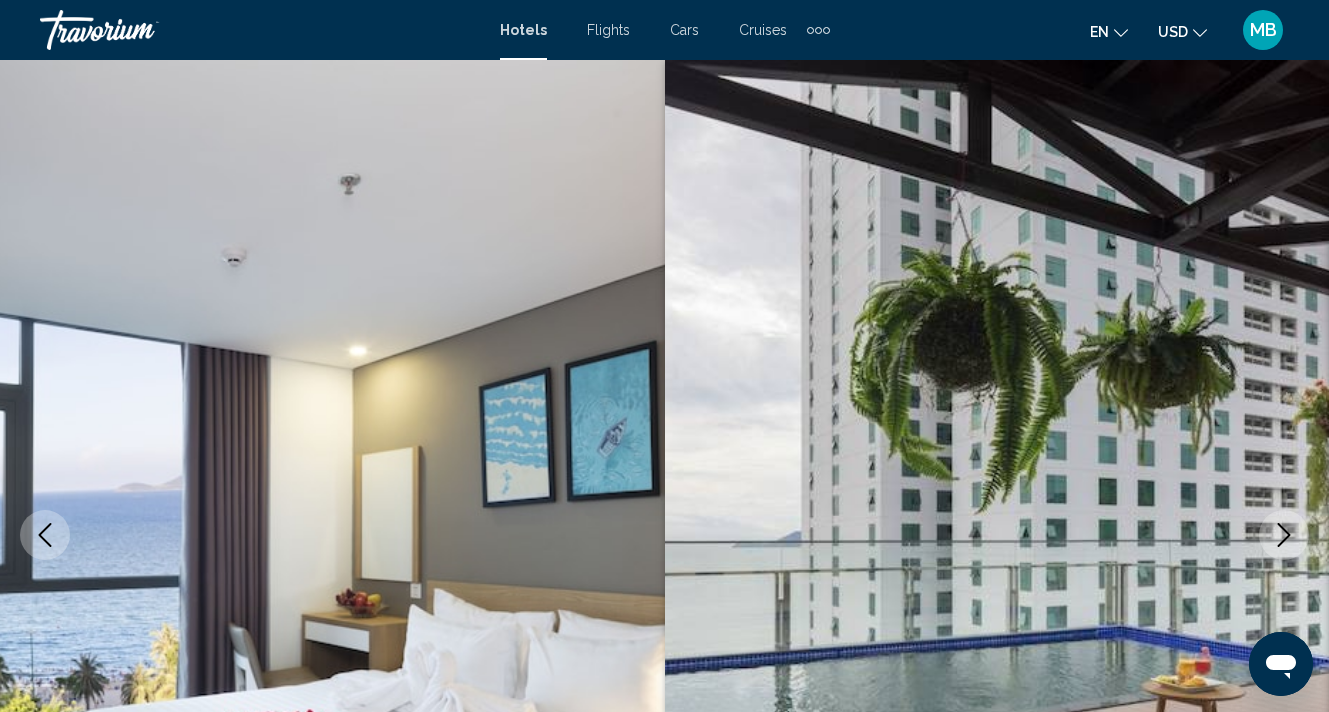 click at bounding box center (997, 535) 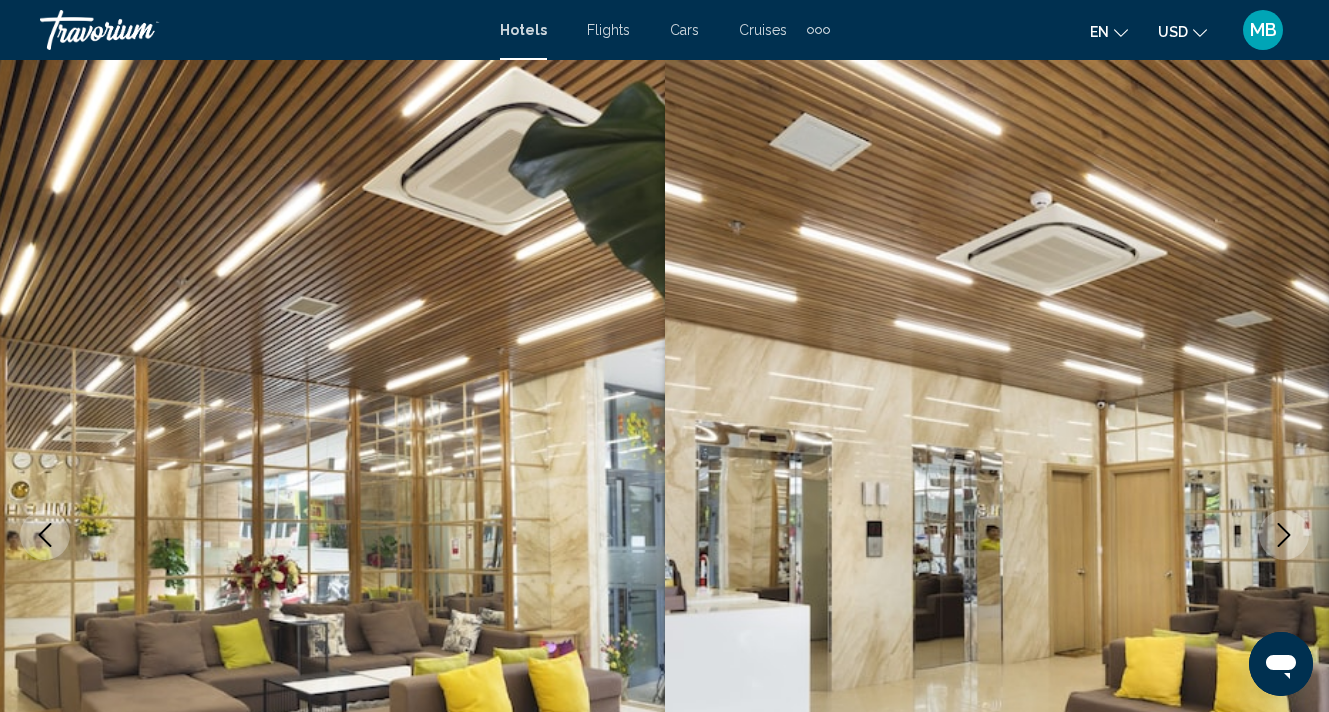 click 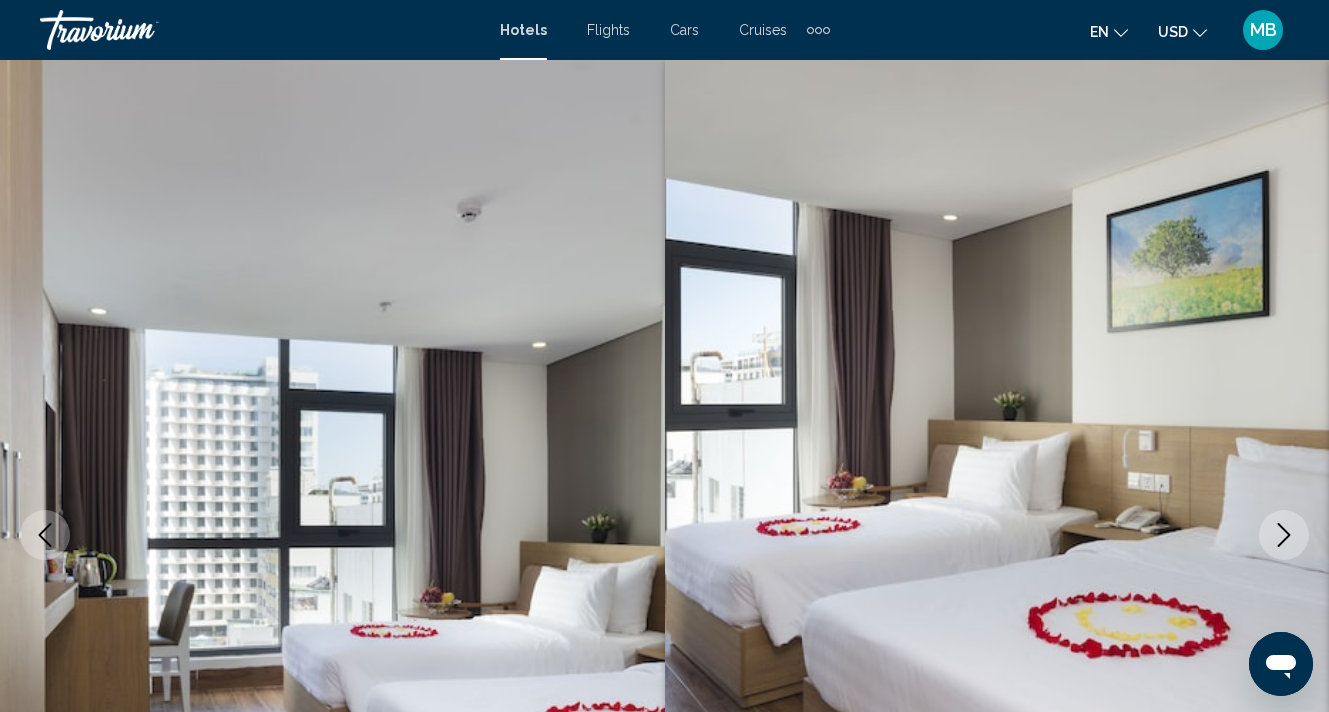 click 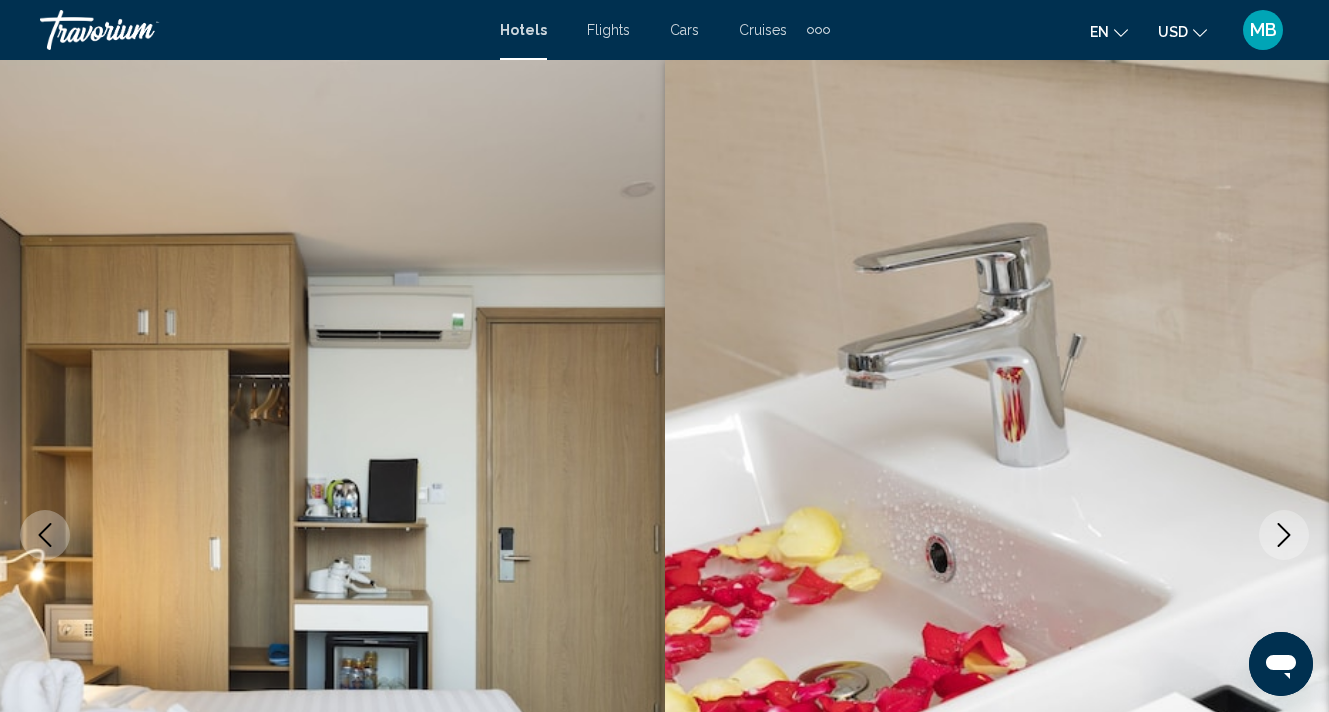 click 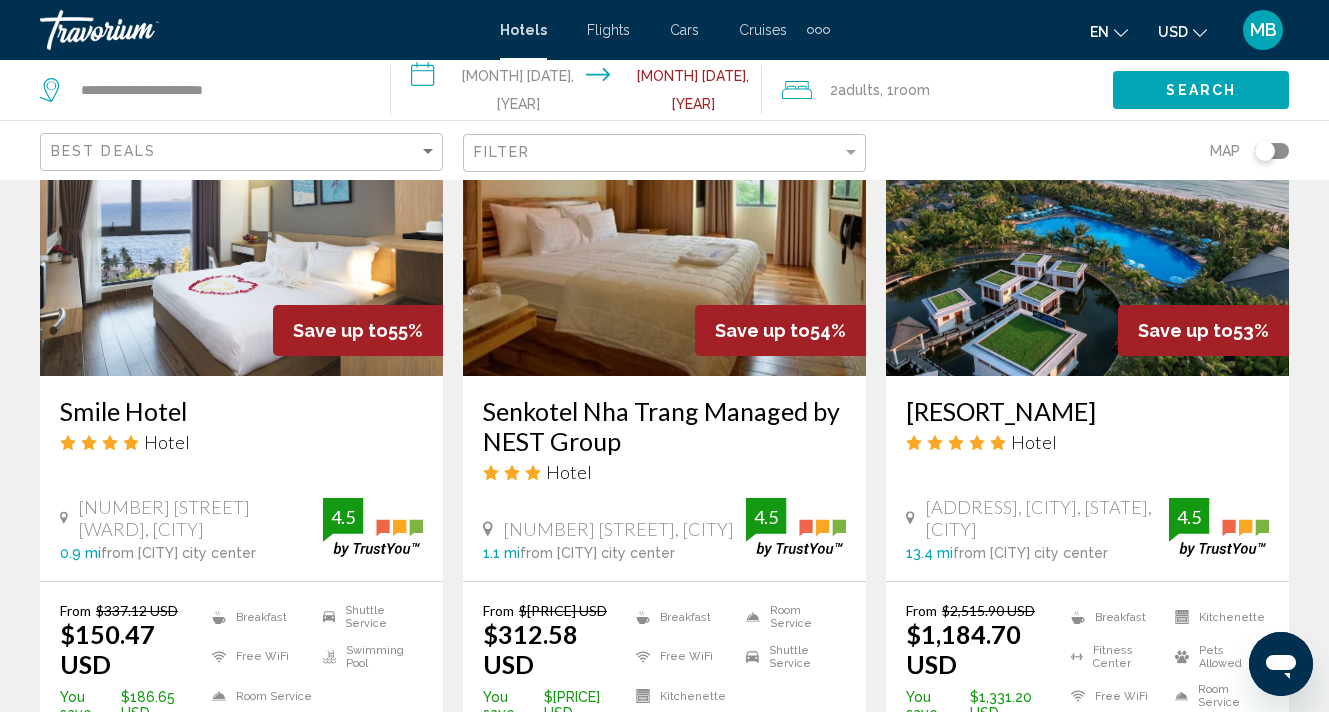 scroll, scrollTop: 955, scrollLeft: 0, axis: vertical 